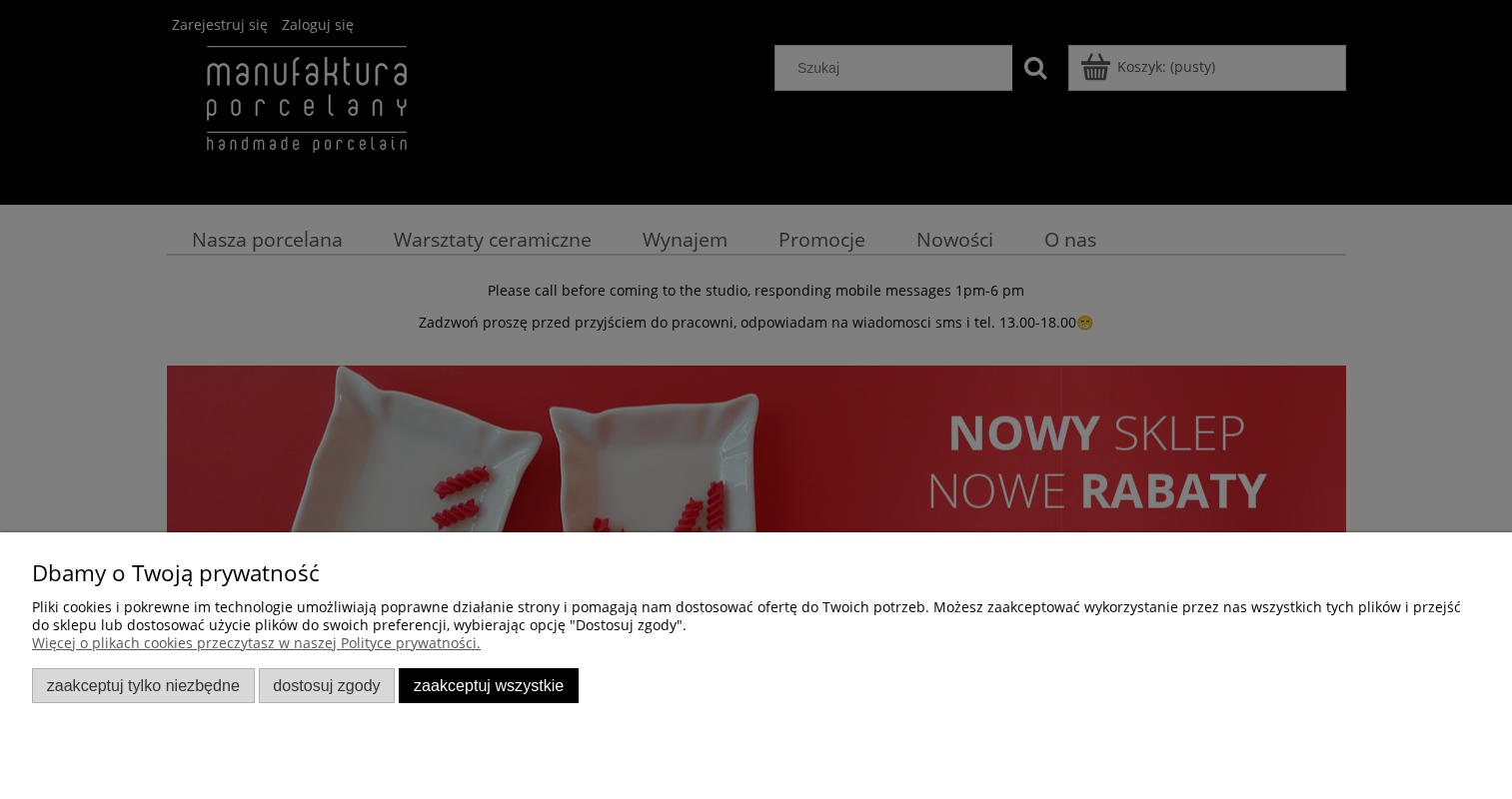 scroll, scrollTop: 0, scrollLeft: 0, axis: both 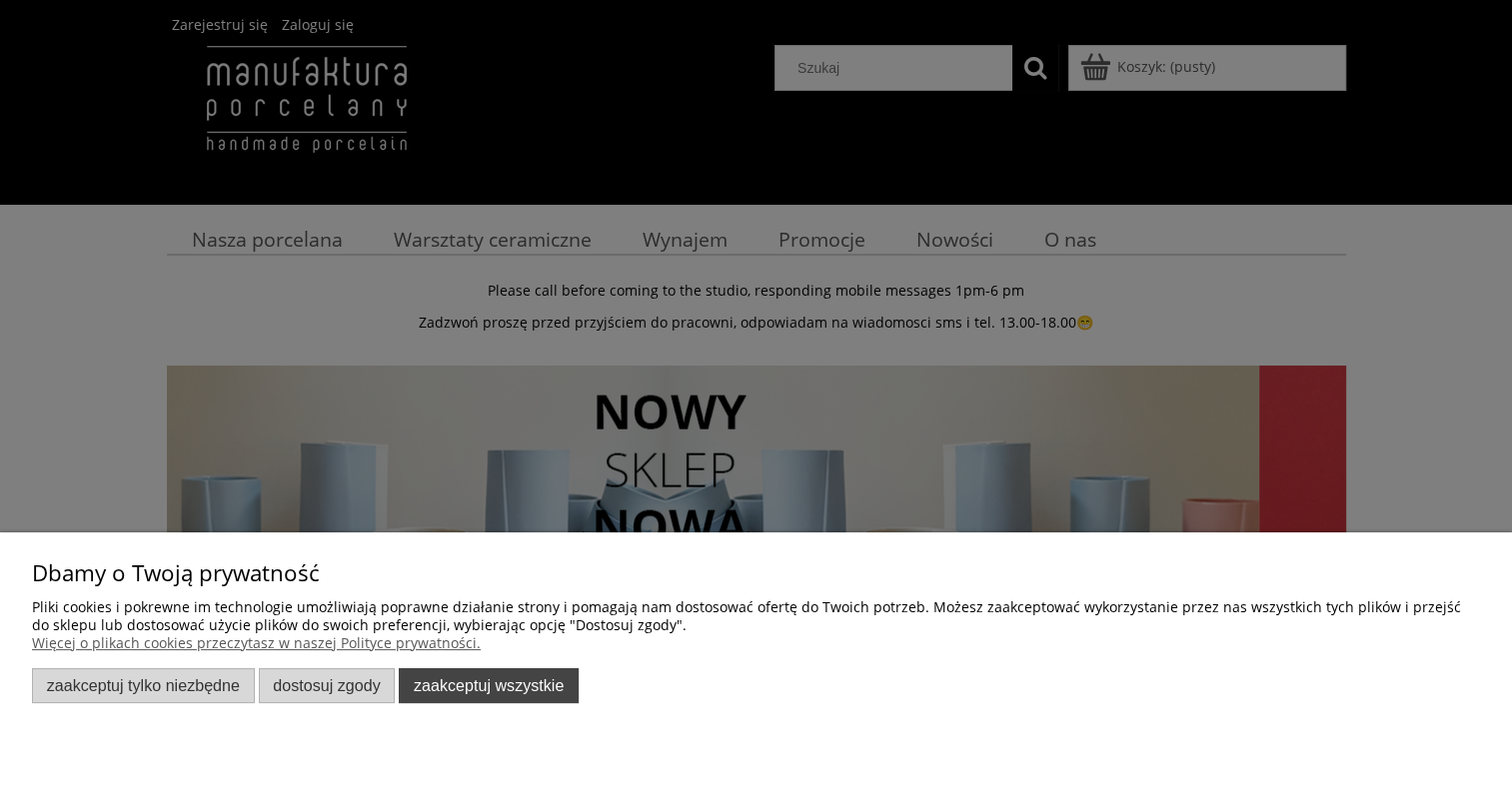 click on "Zaakceptuj wszystkie" at bounding box center [489, 685] 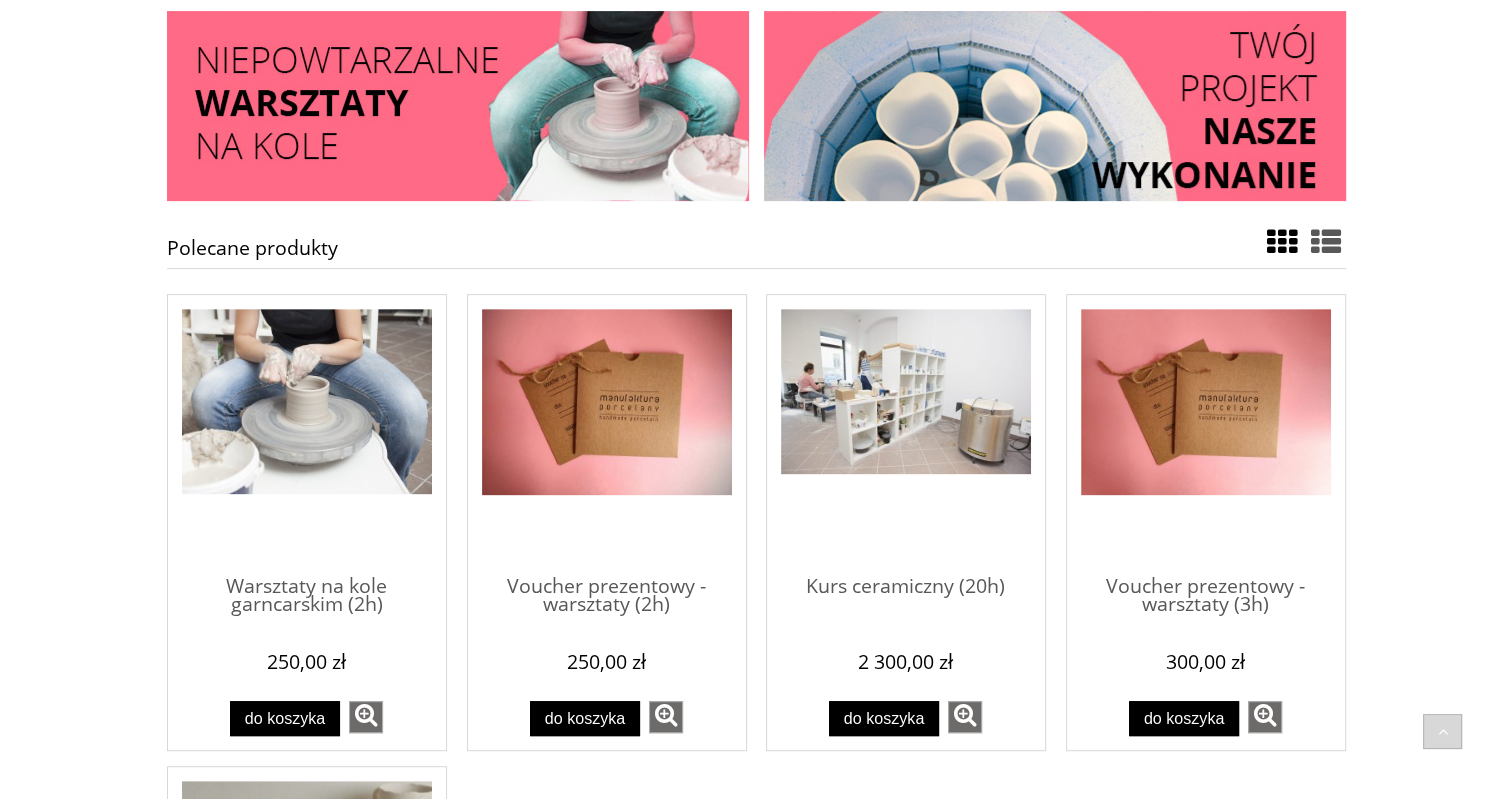 scroll, scrollTop: 0, scrollLeft: 0, axis: both 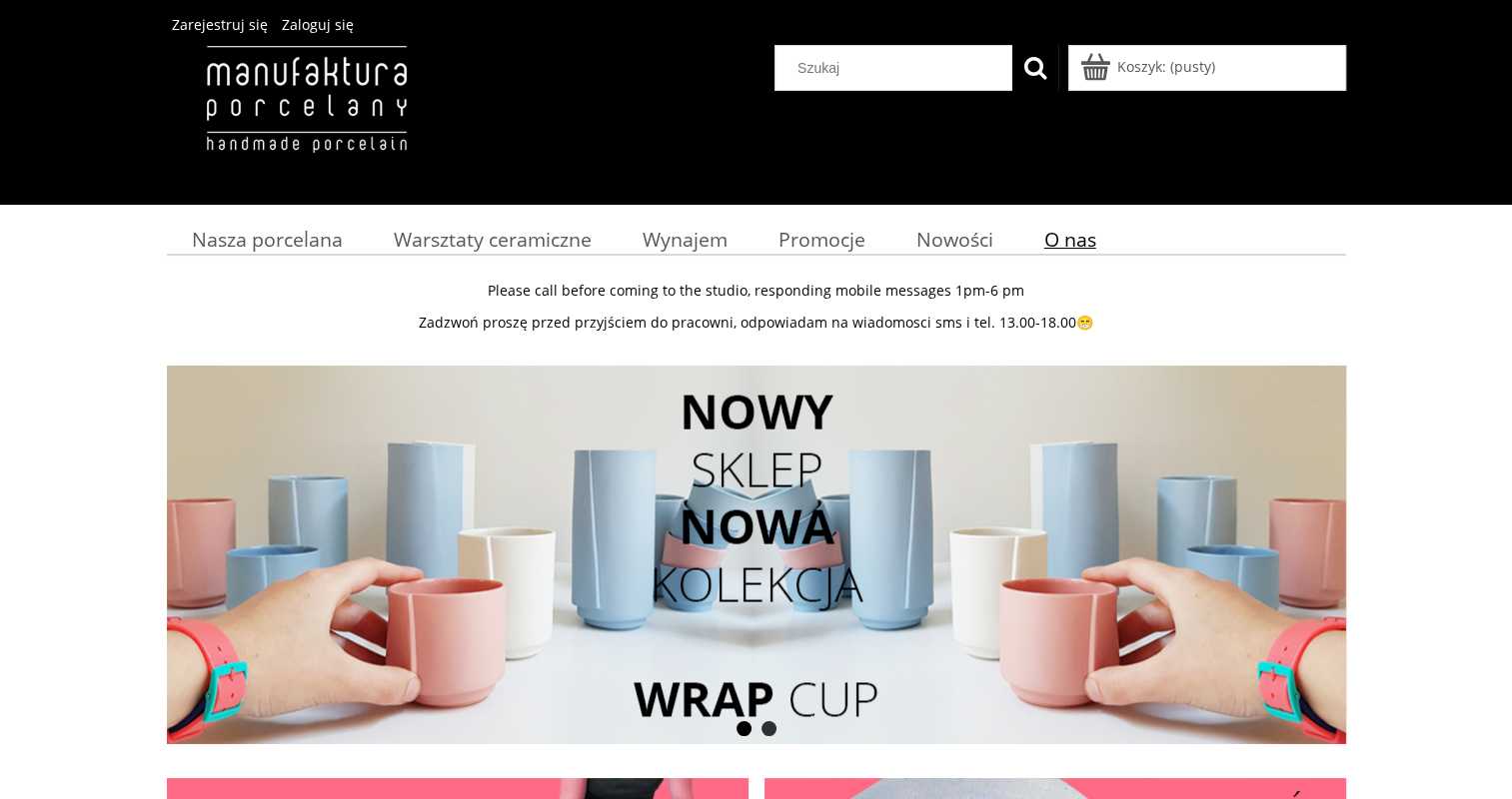 click on "O nas" at bounding box center (1070, 239) 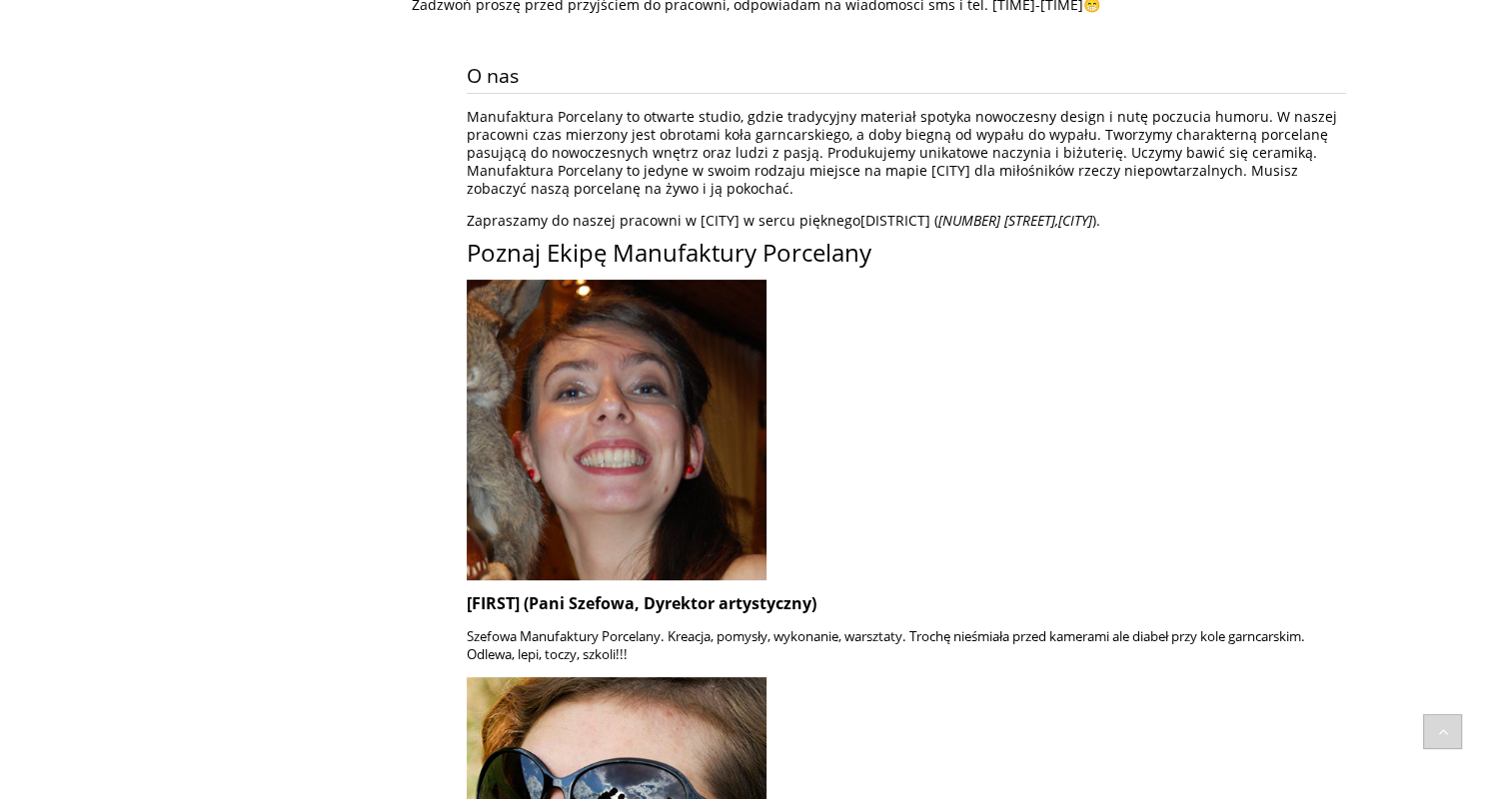 scroll, scrollTop: 0, scrollLeft: 0, axis: both 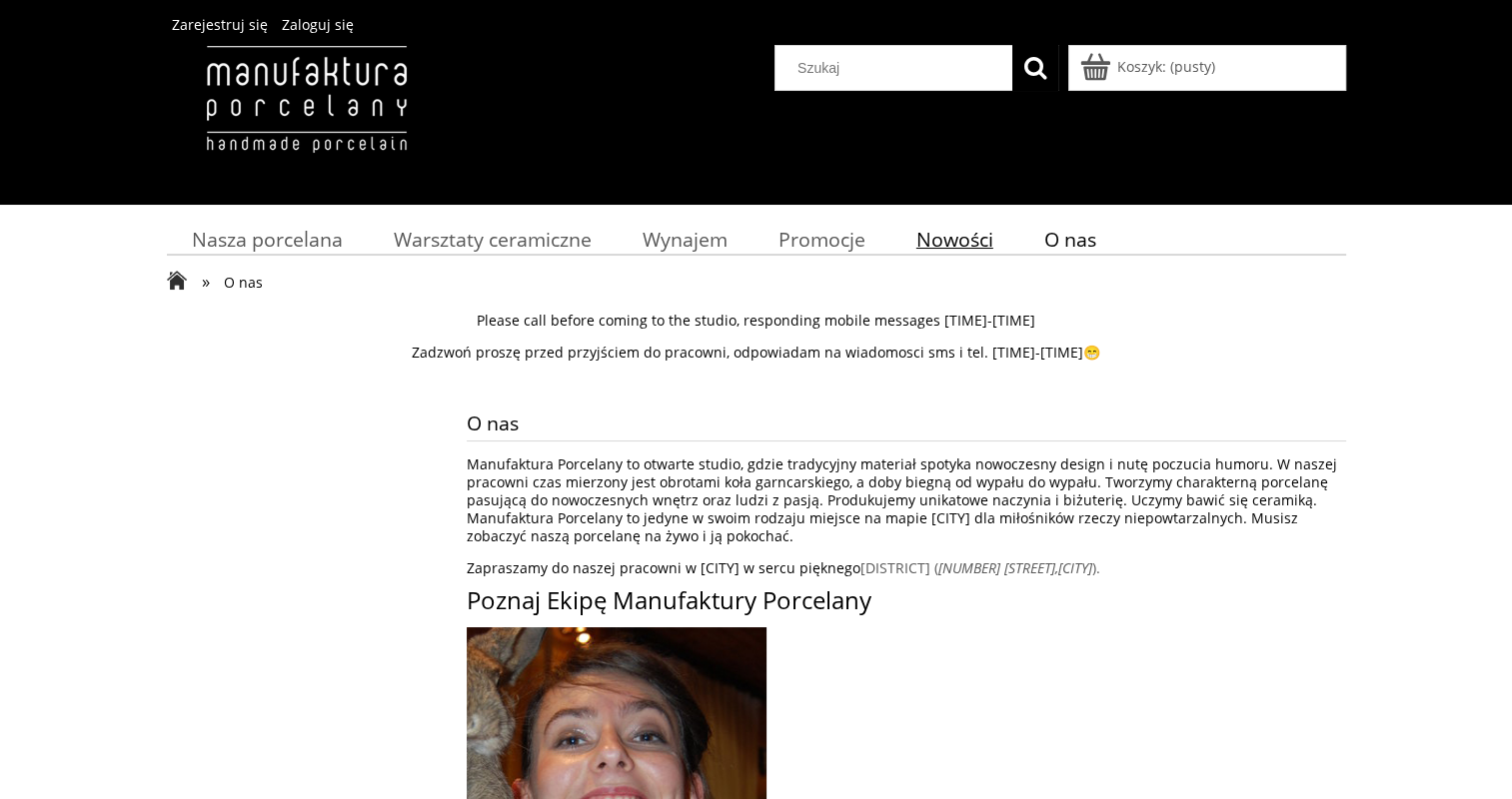 drag, startPoint x: 947, startPoint y: 239, endPoint x: 1013, endPoint y: 248, distance: 66.61081 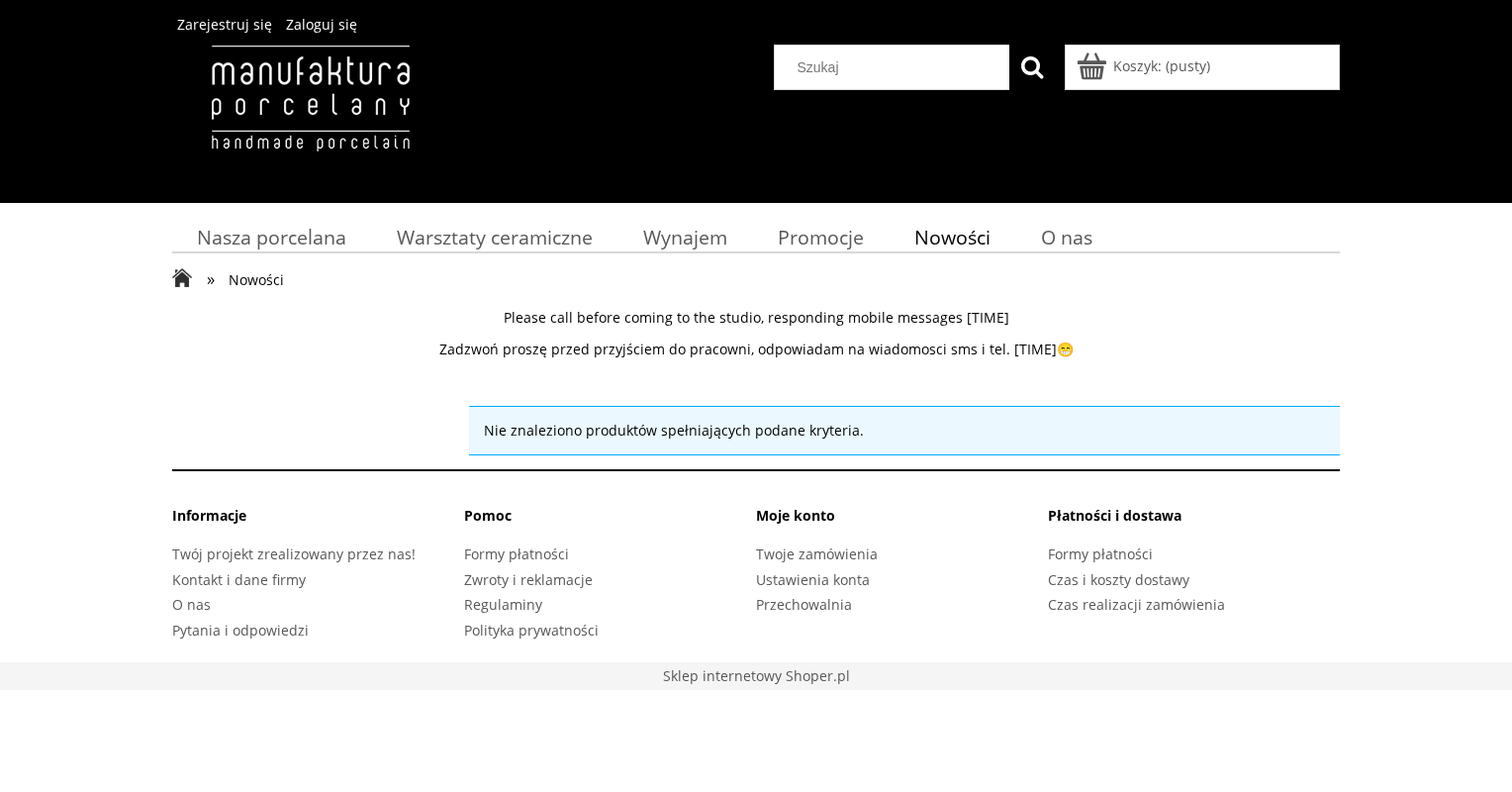 scroll, scrollTop: 0, scrollLeft: 0, axis: both 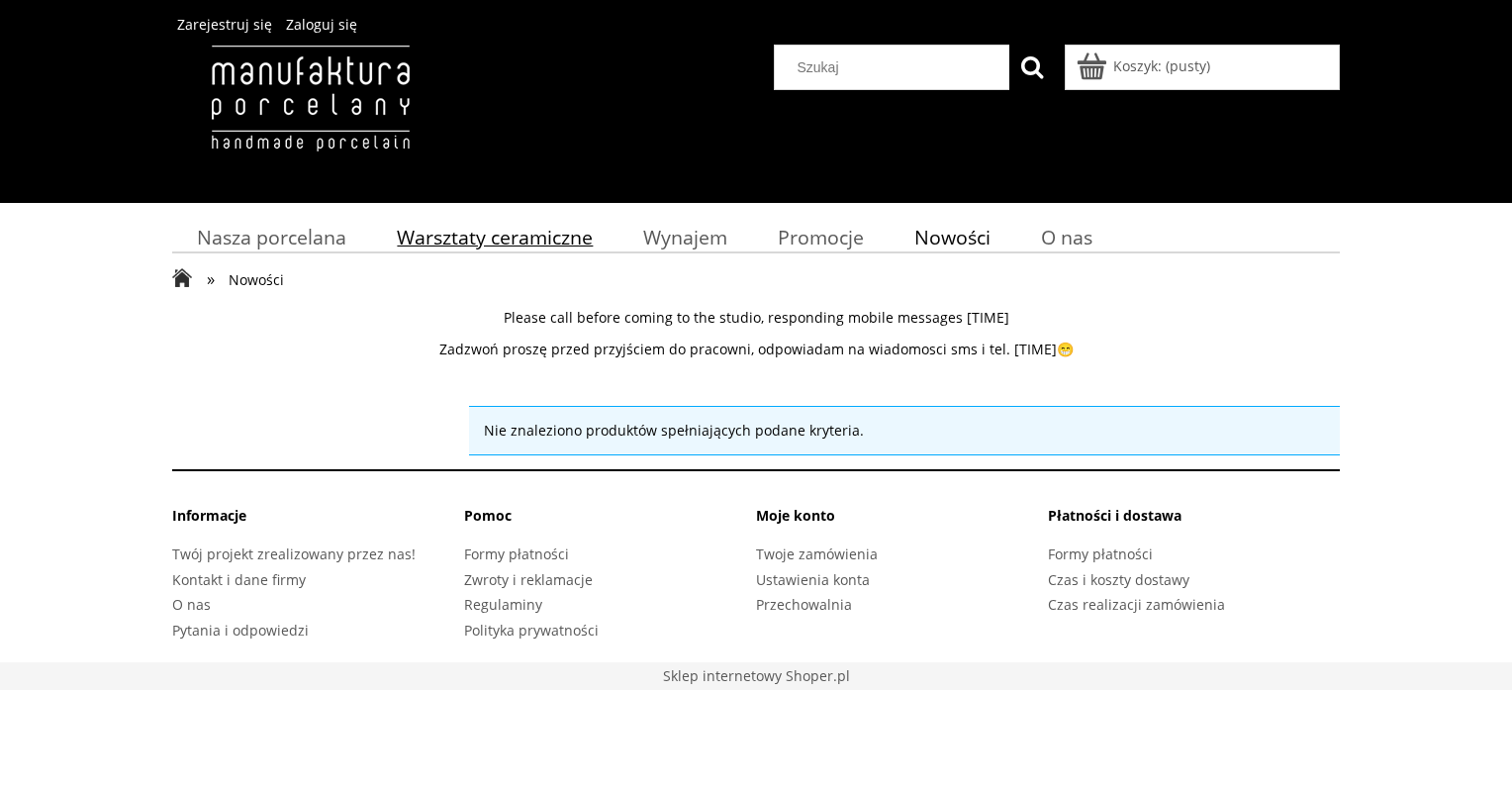click on "Warsztaty ceramiczne" at bounding box center [495, 237] 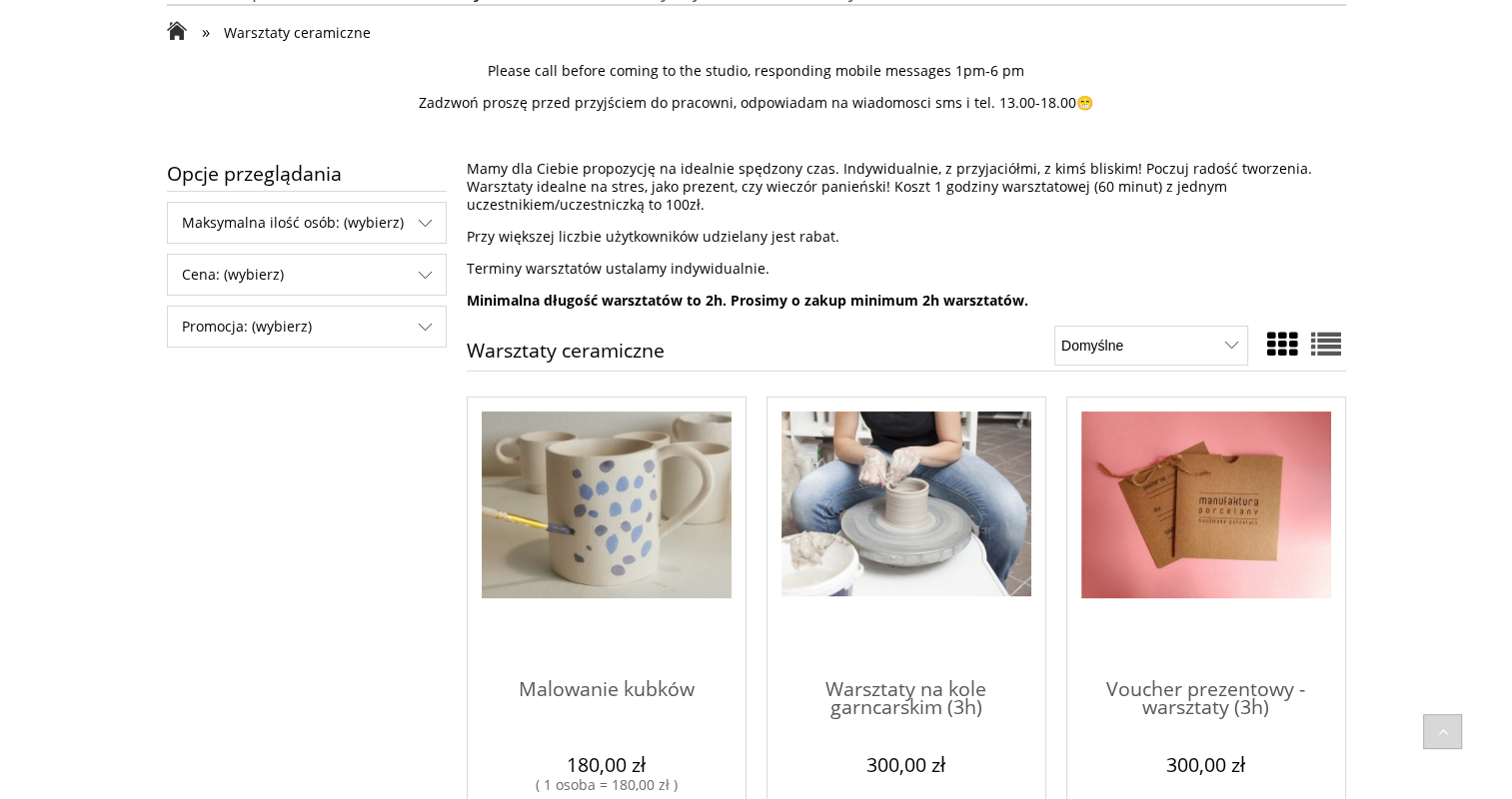 scroll, scrollTop: 0, scrollLeft: 0, axis: both 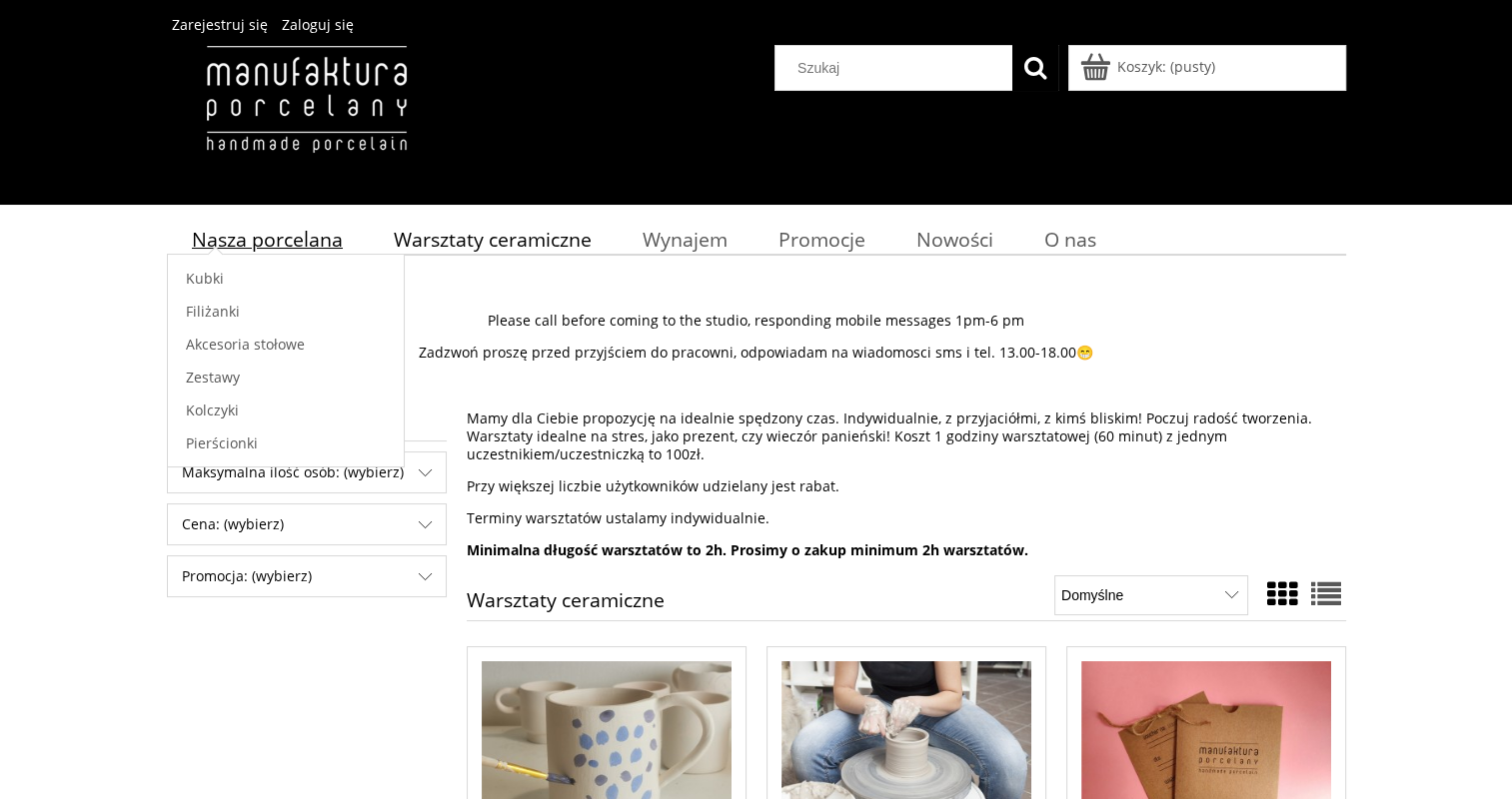click on "Nasza porcelana" at bounding box center [267, 239] 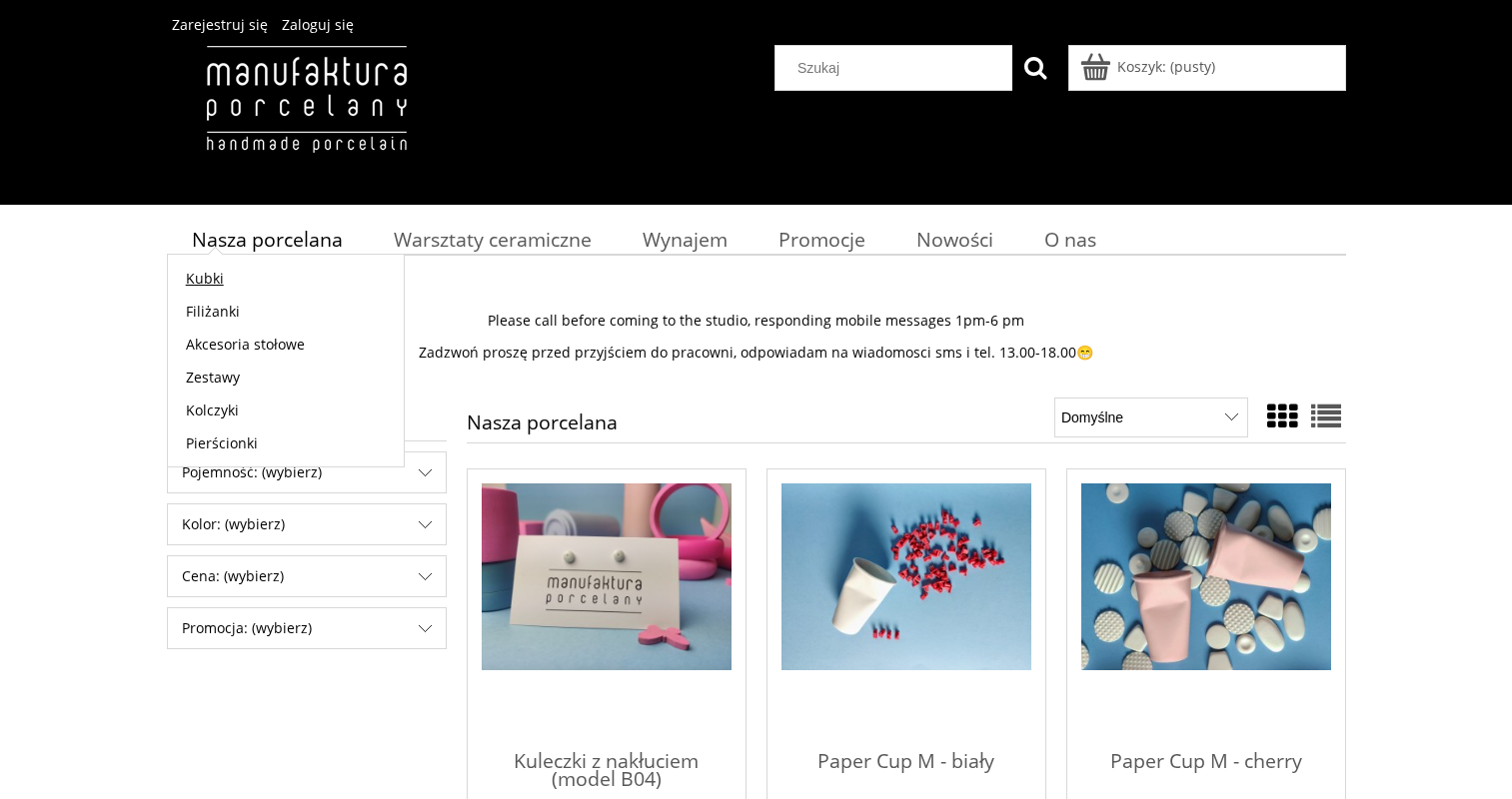 scroll, scrollTop: 0, scrollLeft: 0, axis: both 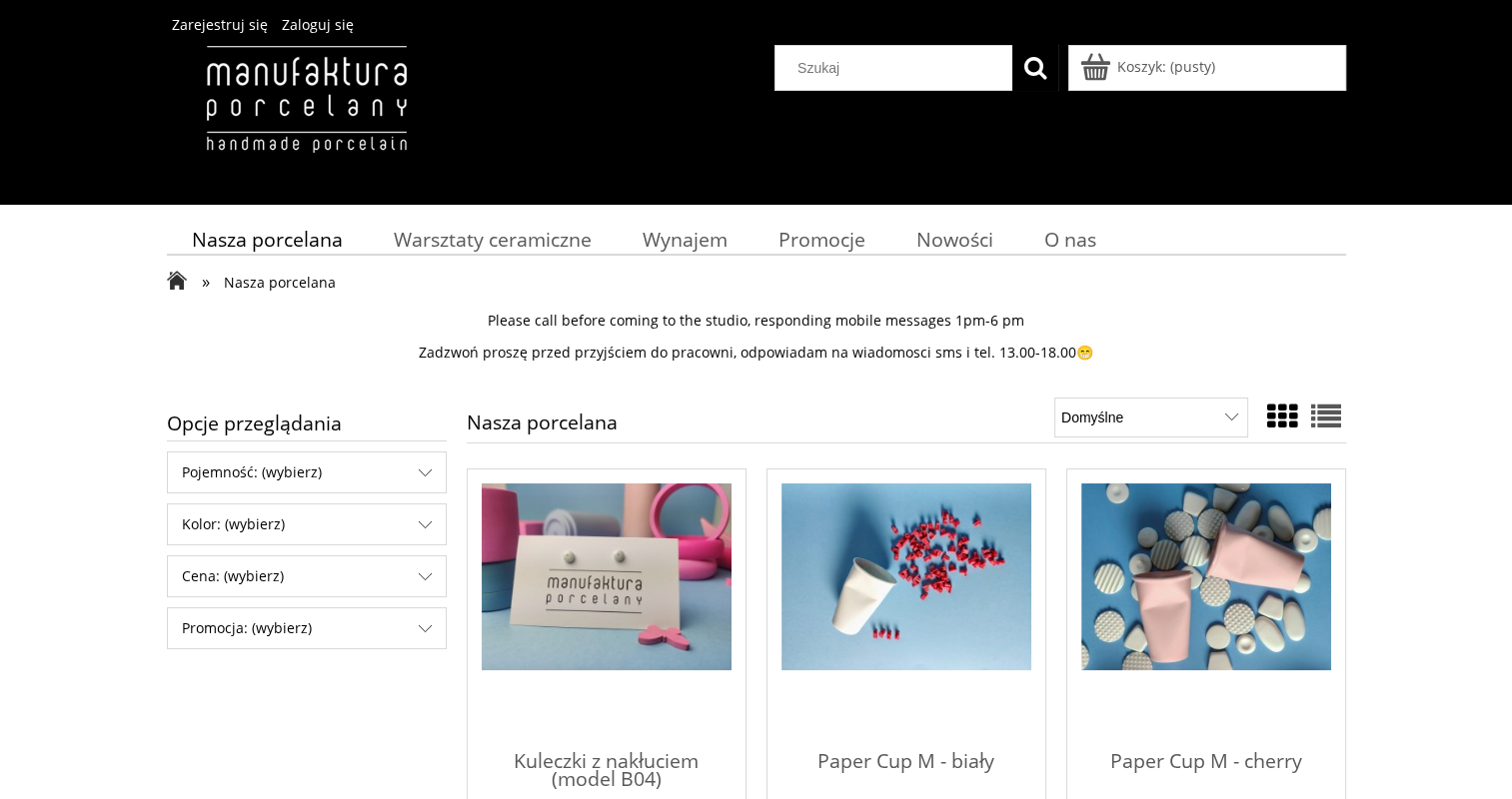 click at bounding box center (306, 120) 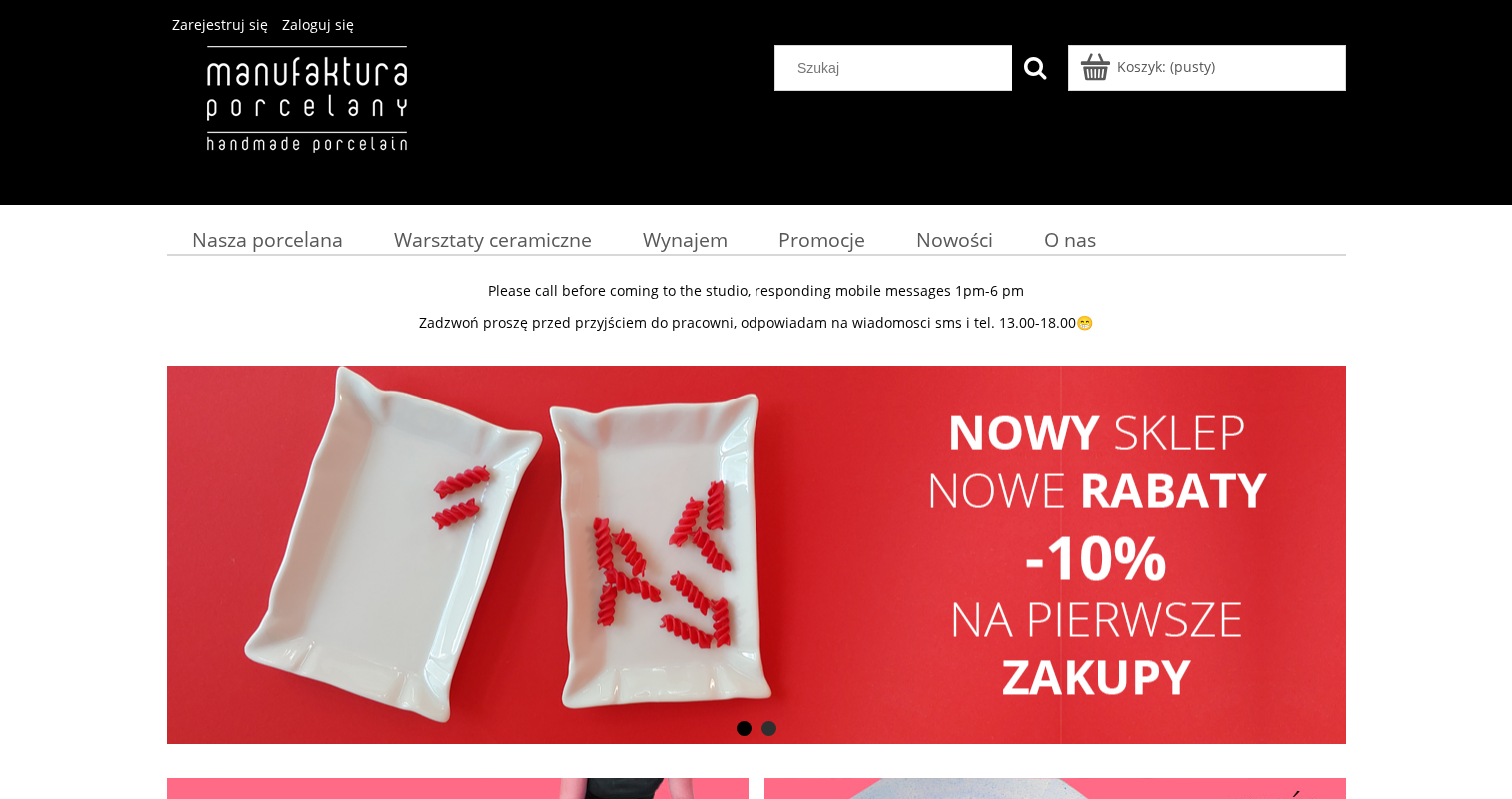 scroll, scrollTop: 0, scrollLeft: 0, axis: both 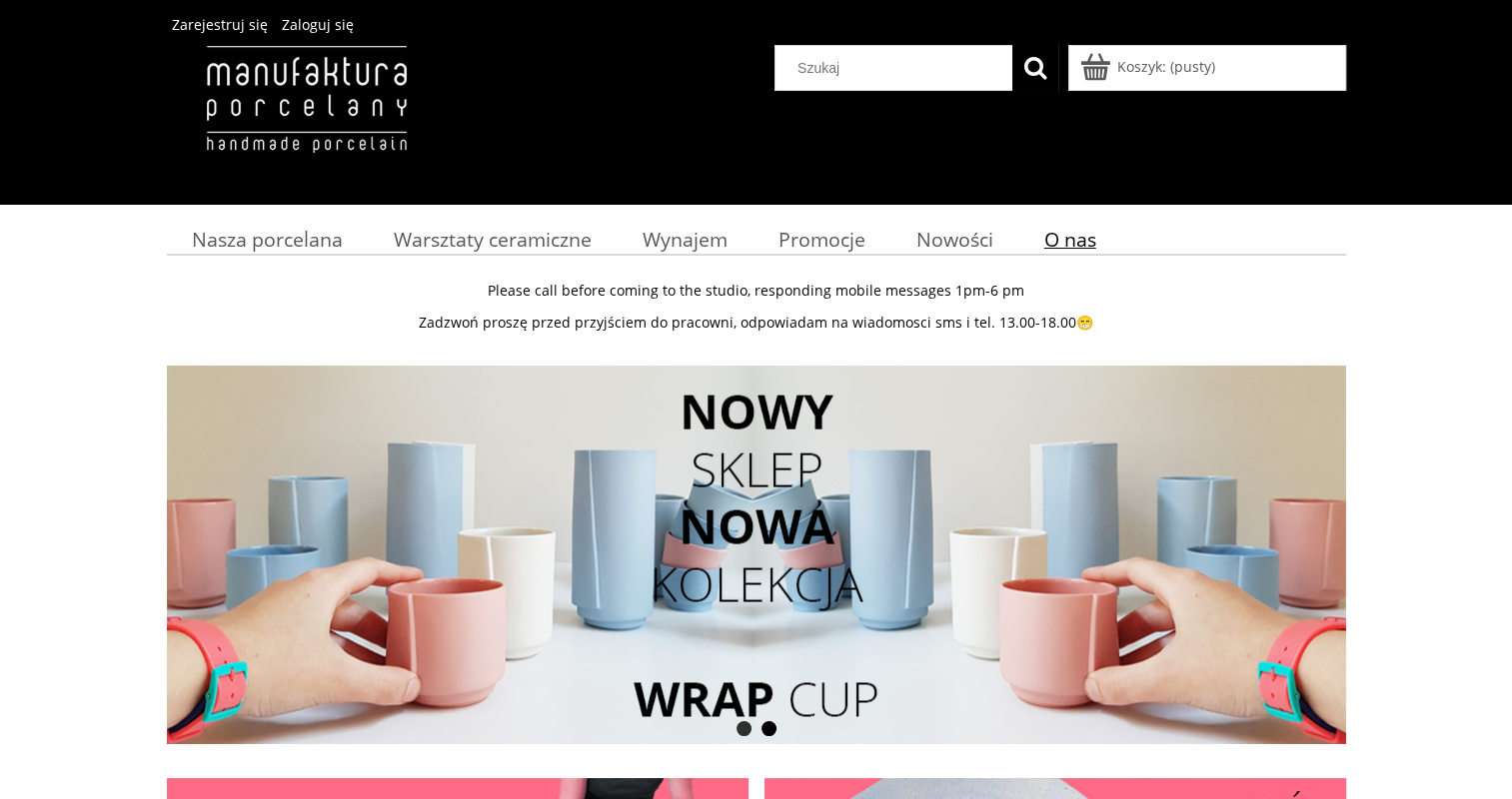 click on "O nas" at bounding box center [1070, 239] 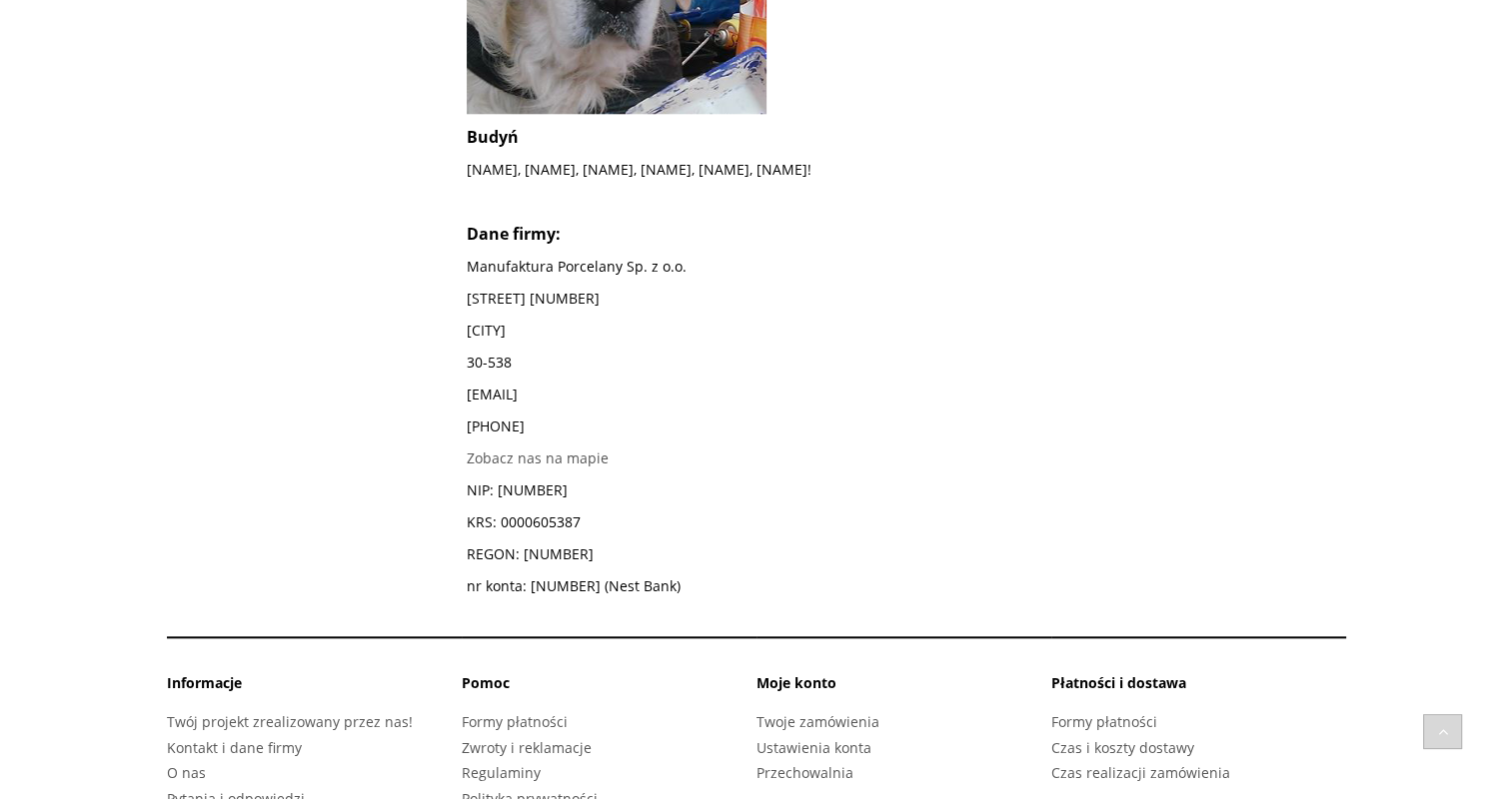 scroll, scrollTop: 2023, scrollLeft: 0, axis: vertical 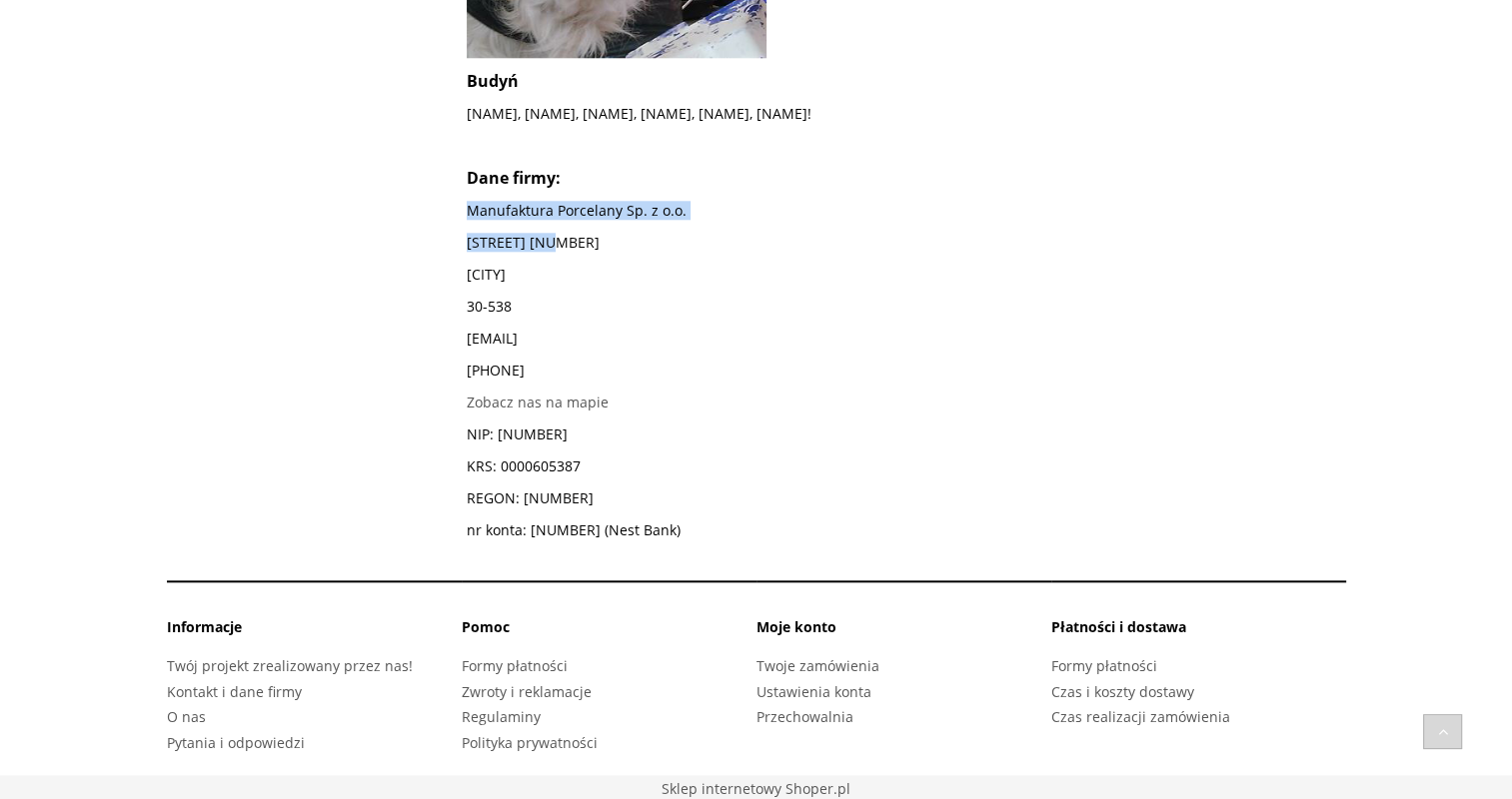drag, startPoint x: 468, startPoint y: 205, endPoint x: 556, endPoint y: 229, distance: 91.214034 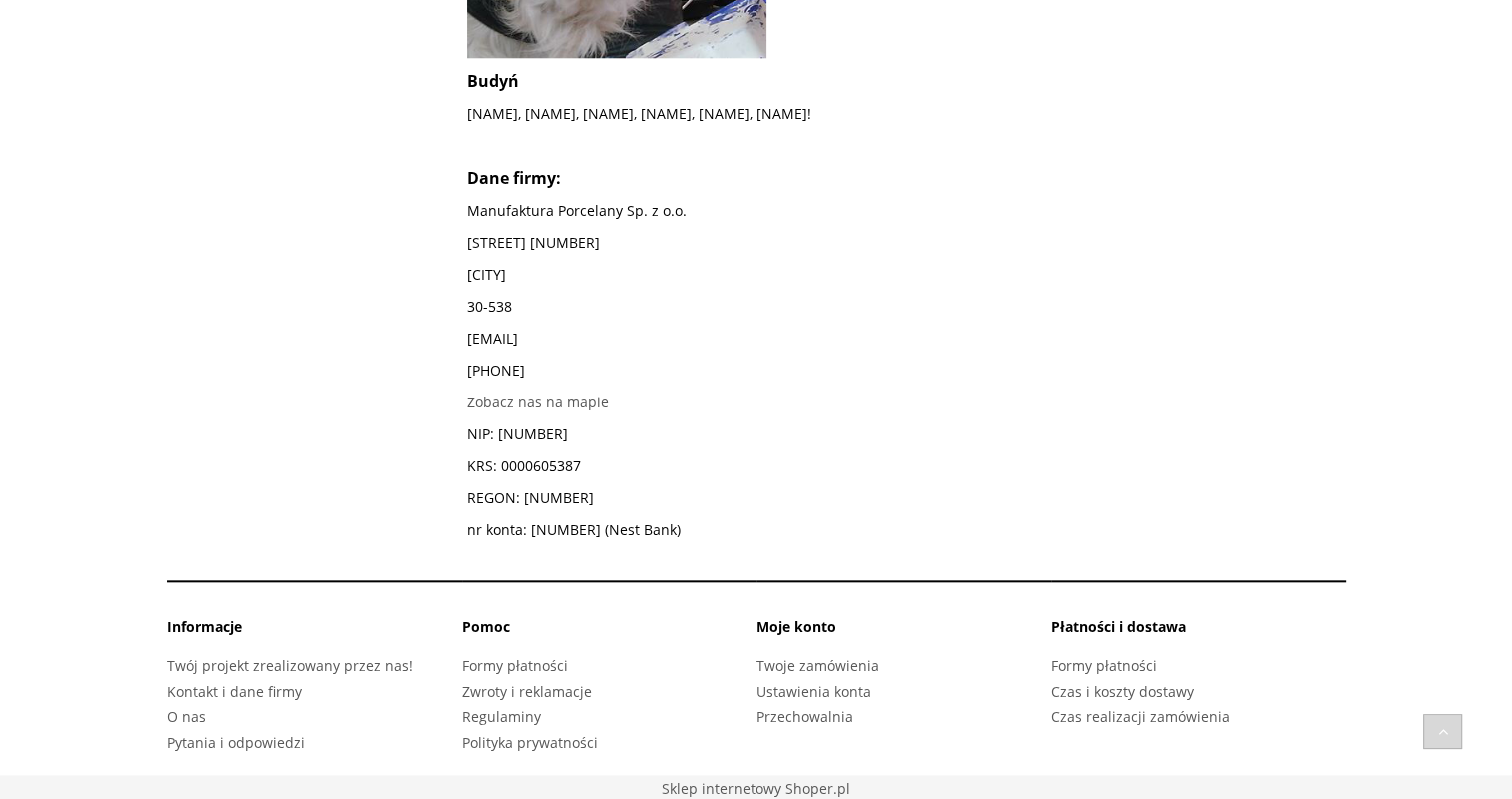 drag, startPoint x: 556, startPoint y: 229, endPoint x: 534, endPoint y: 248, distance: 29.068884 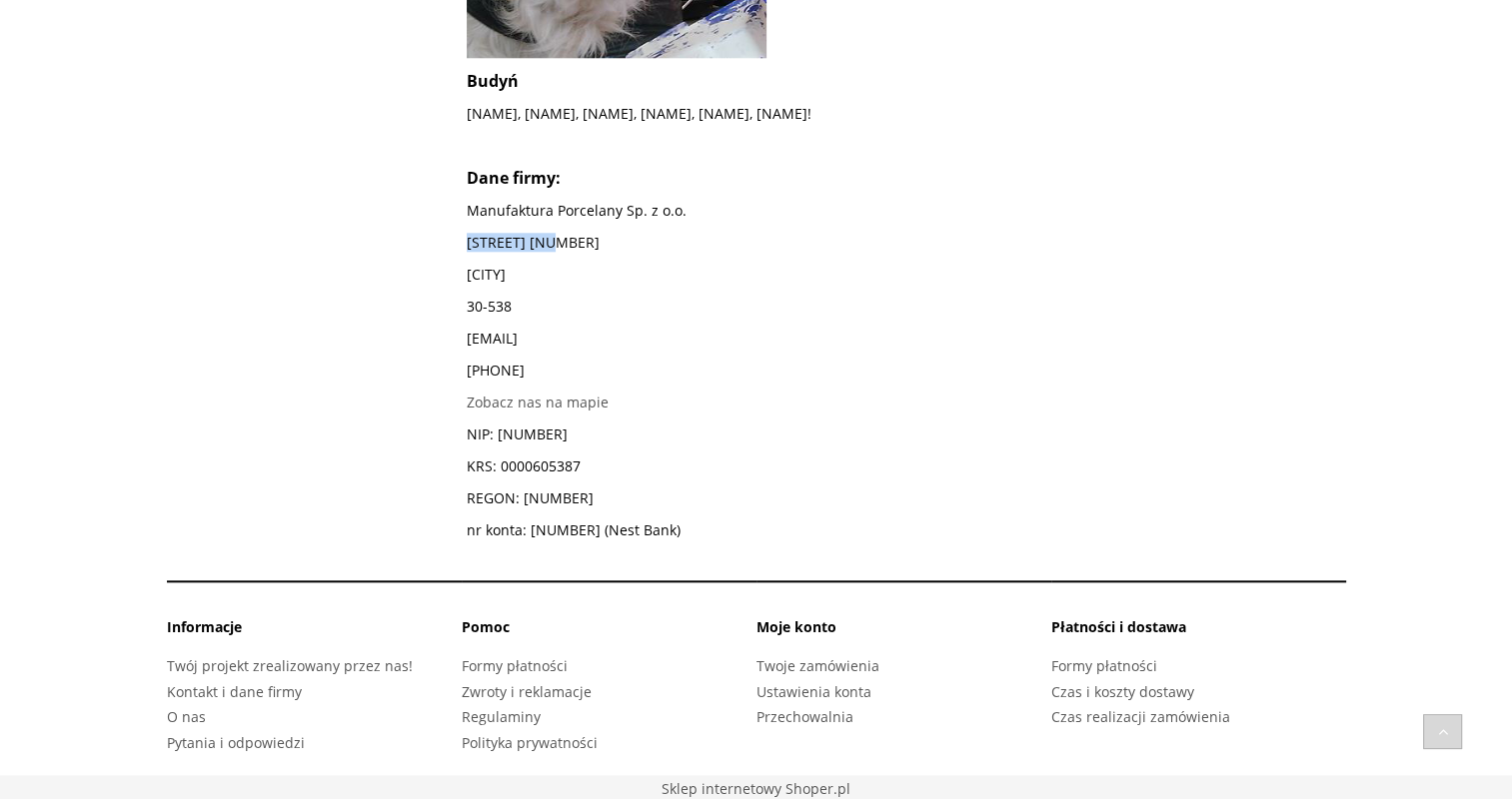 drag, startPoint x: 463, startPoint y: 240, endPoint x: 559, endPoint y: 240, distance: 96 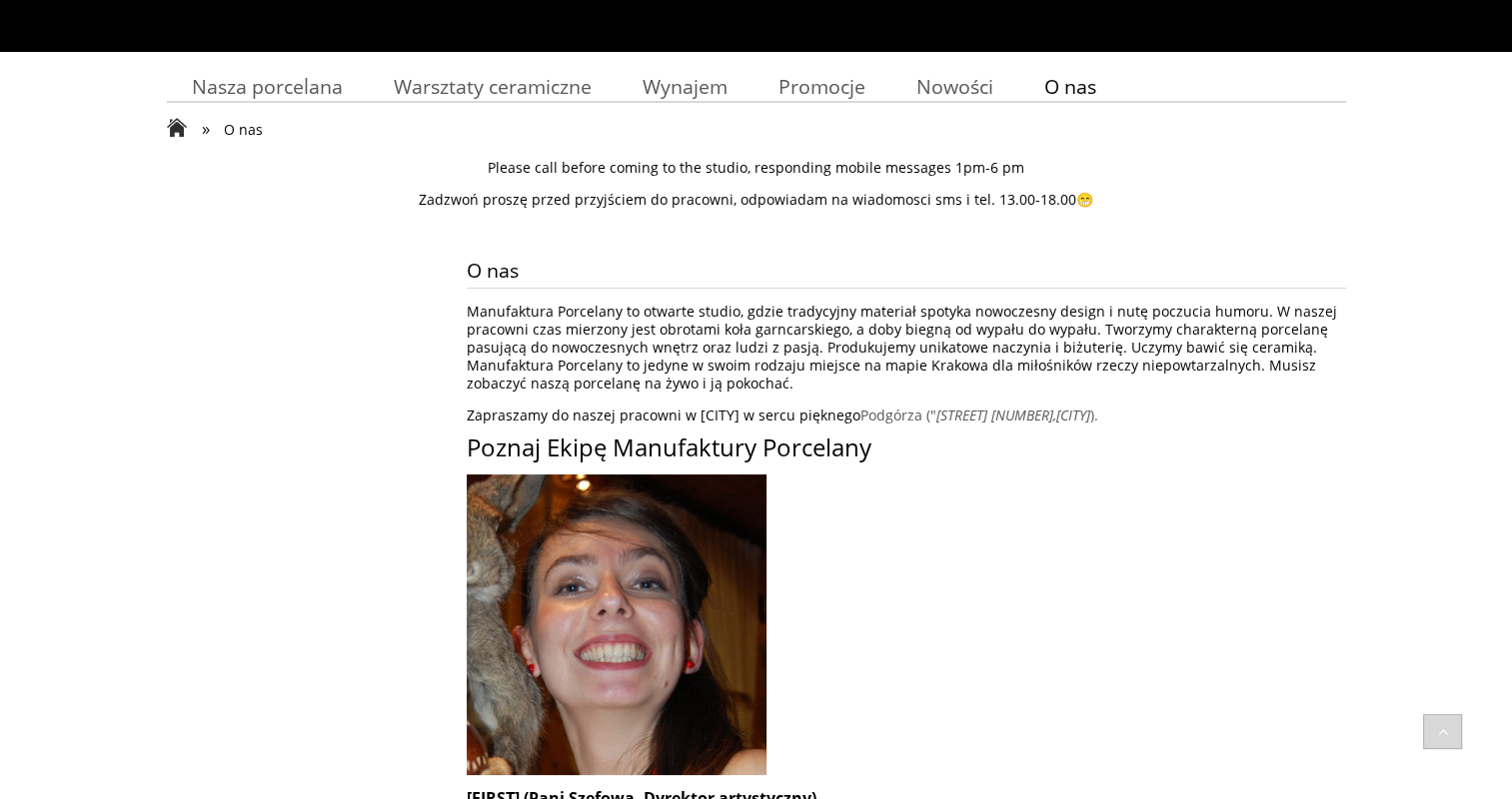 scroll, scrollTop: 0, scrollLeft: 0, axis: both 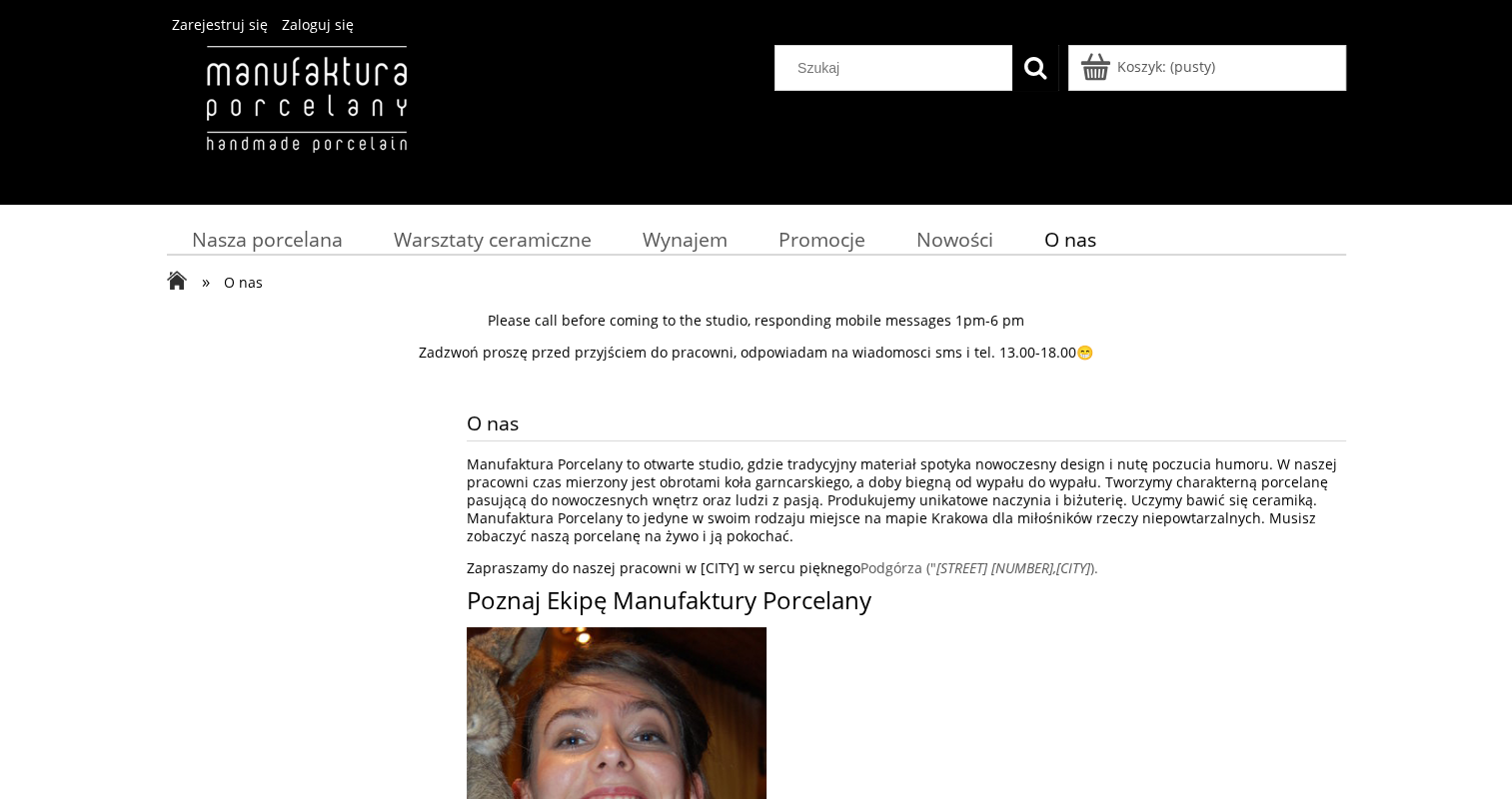 click at bounding box center (306, 120) 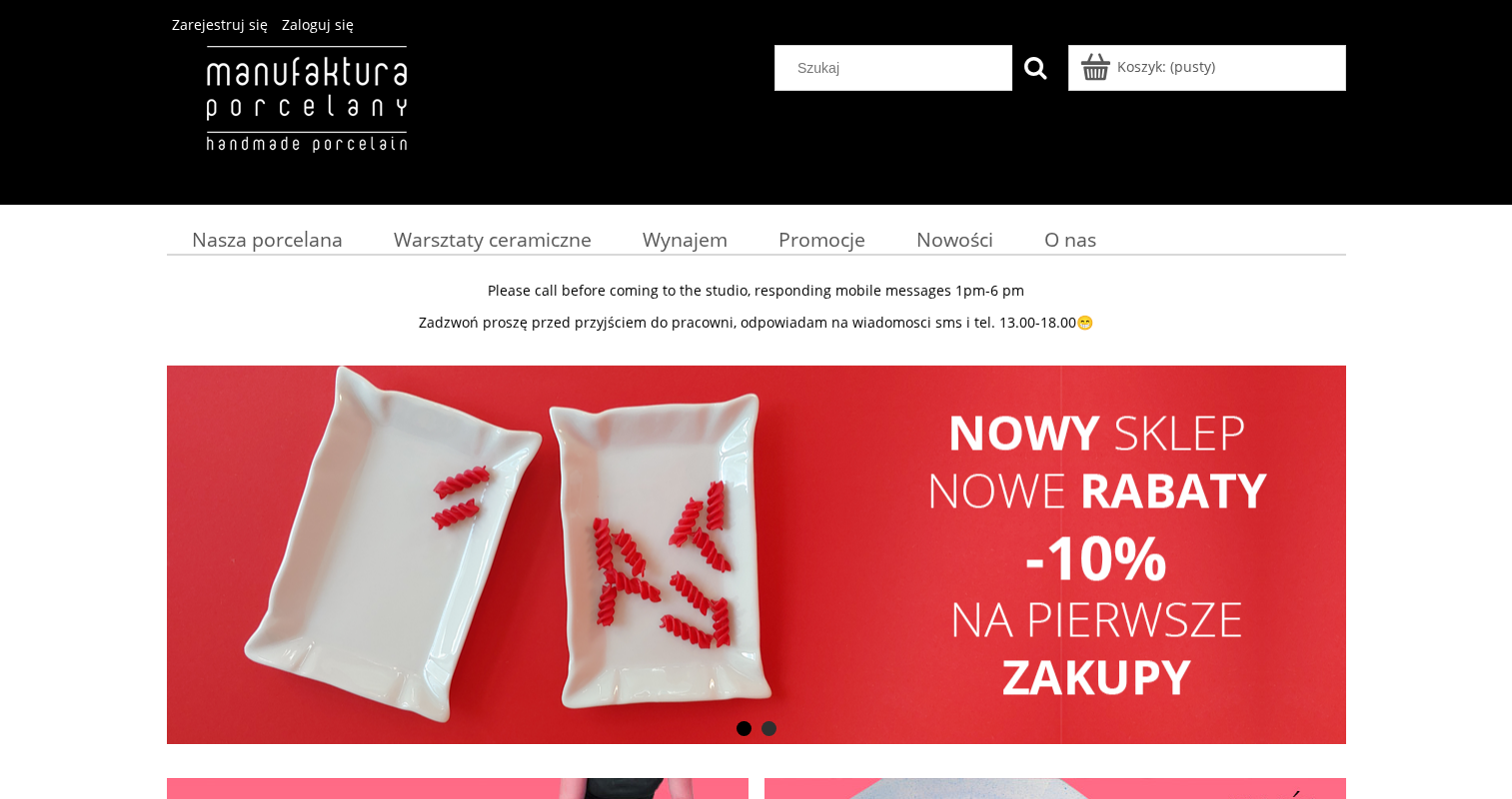 scroll, scrollTop: 0, scrollLeft: 0, axis: both 